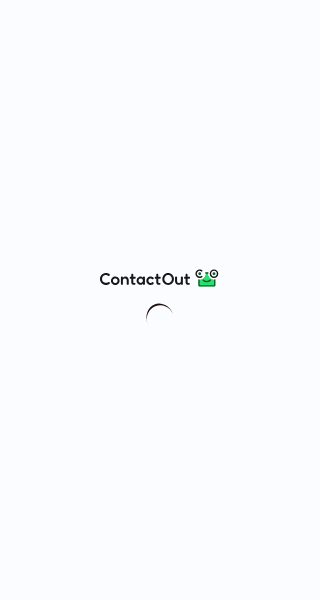 scroll, scrollTop: 0, scrollLeft: 0, axis: both 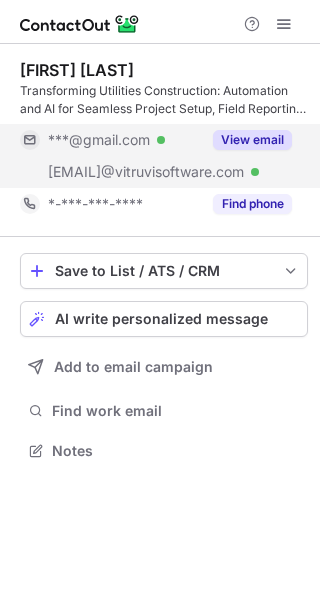 click on "View email" at bounding box center [252, 140] 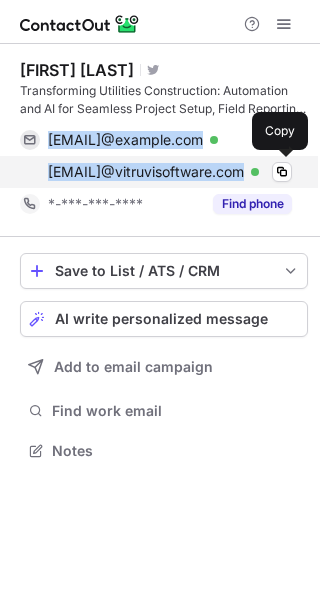 drag, startPoint x: 45, startPoint y: 133, endPoint x: 269, endPoint y: 167, distance: 226.56566 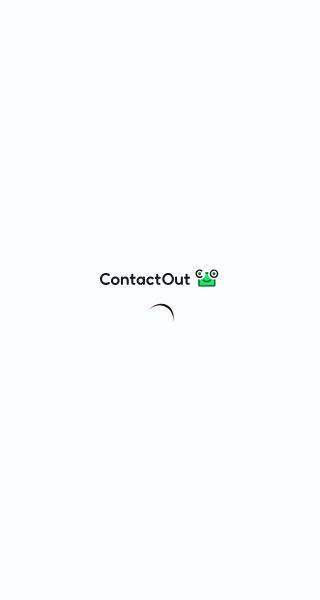 scroll, scrollTop: 0, scrollLeft: 0, axis: both 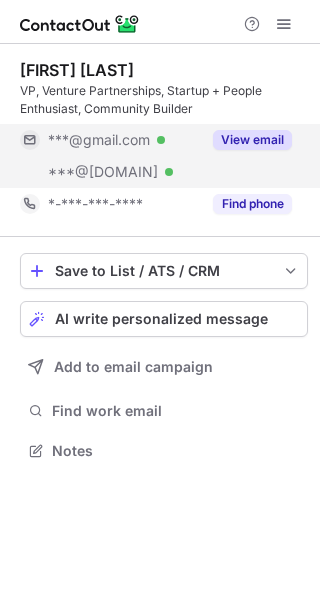 click on "View email" at bounding box center (252, 140) 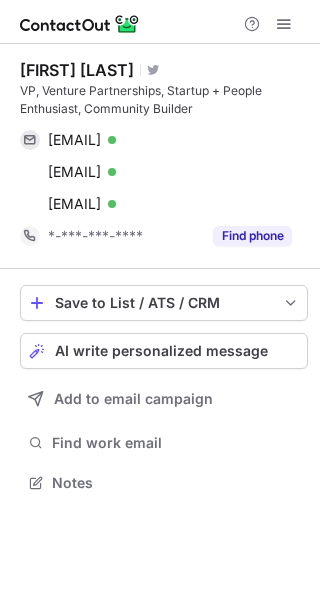 scroll, scrollTop: 10, scrollLeft: 10, axis: both 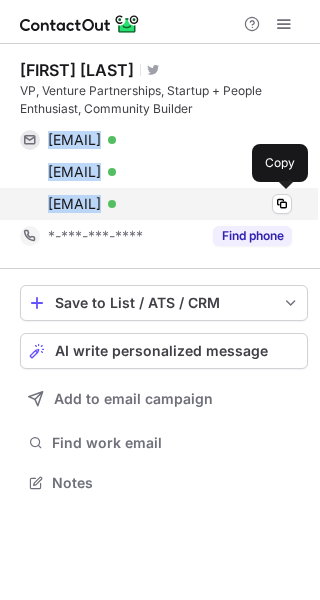 drag, startPoint x: 48, startPoint y: 127, endPoint x: 241, endPoint y: 205, distance: 208.1658 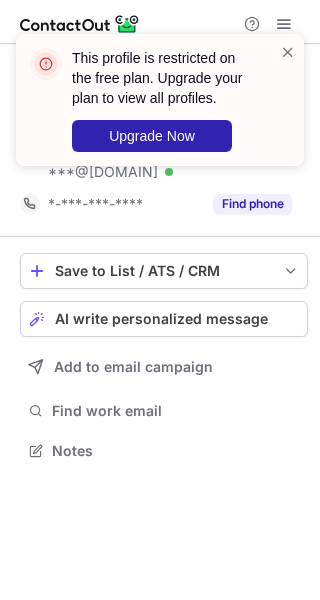 scroll, scrollTop: 0, scrollLeft: 0, axis: both 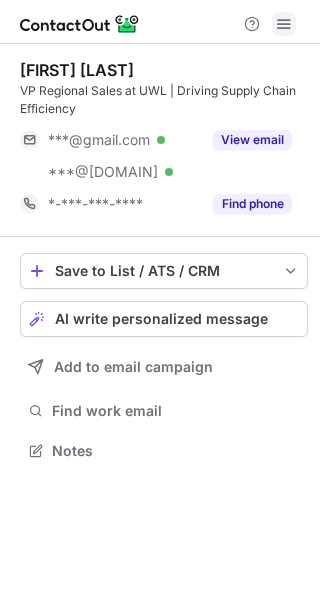 click at bounding box center [284, 24] 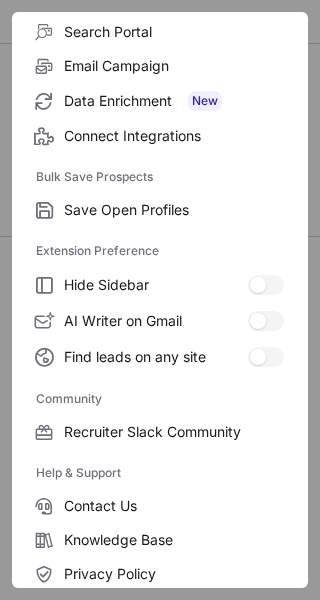 scroll, scrollTop: 306, scrollLeft: 0, axis: vertical 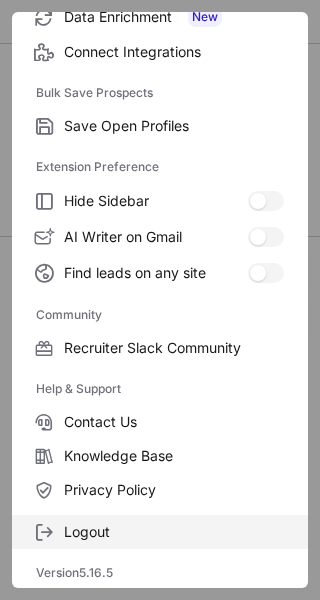 click on "Logout" at bounding box center (174, 126) 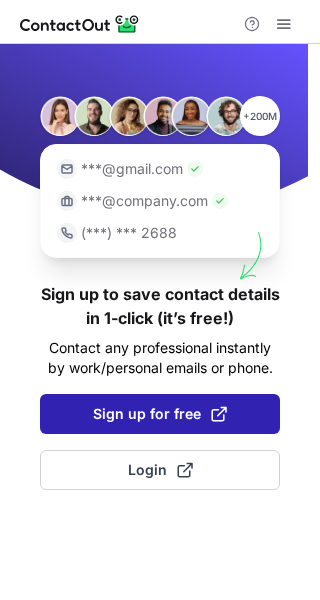 click on "Sign up for free" at bounding box center (160, 414) 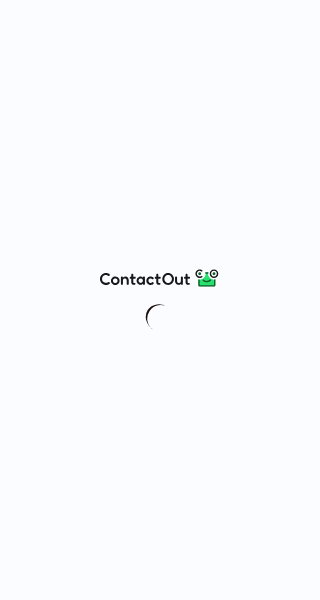 scroll, scrollTop: 0, scrollLeft: 0, axis: both 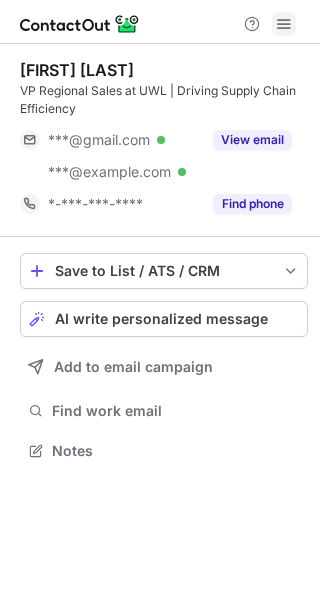 click at bounding box center (284, 24) 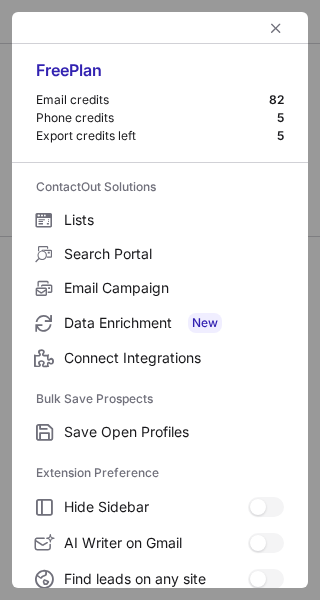 scroll, scrollTop: 306, scrollLeft: 0, axis: vertical 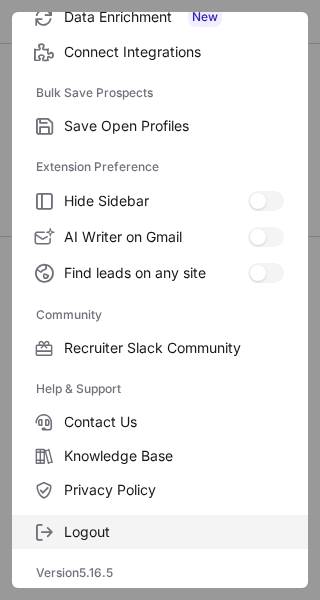 click on "Logout" at bounding box center [174, 126] 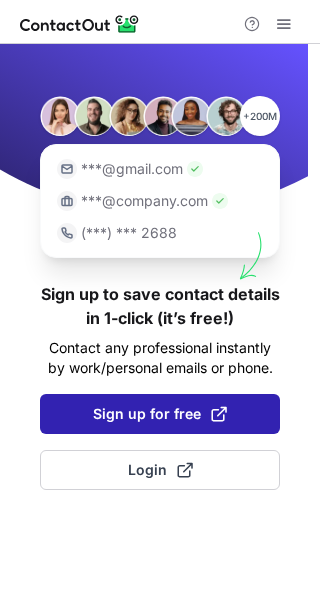 click on "Sign up for free" at bounding box center (160, 414) 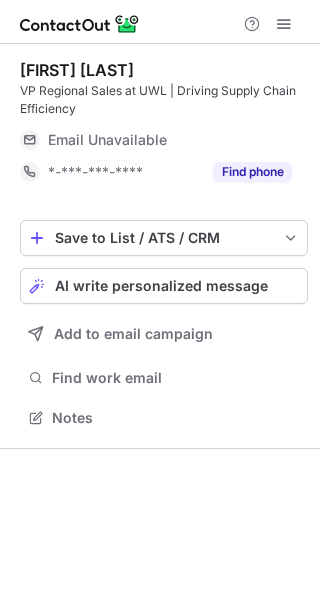 scroll, scrollTop: 0, scrollLeft: 0, axis: both 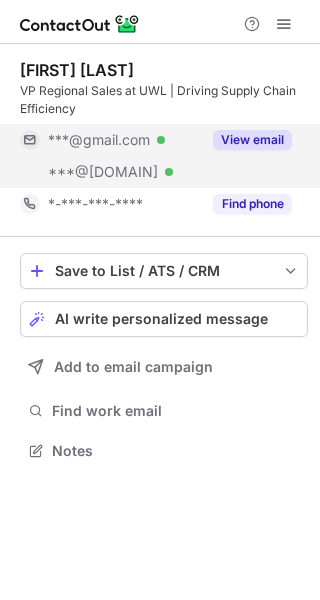 click on "View email" at bounding box center (252, 140) 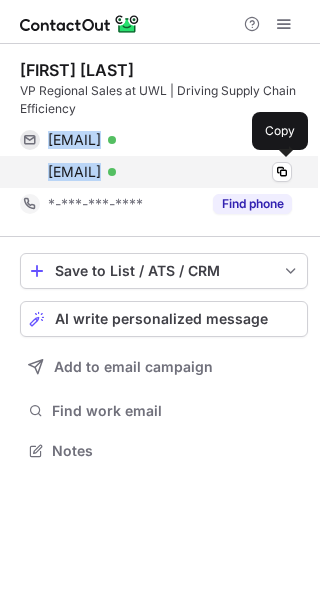 drag, startPoint x: 43, startPoint y: 135, endPoint x: 235, endPoint y: 166, distance: 194.4865 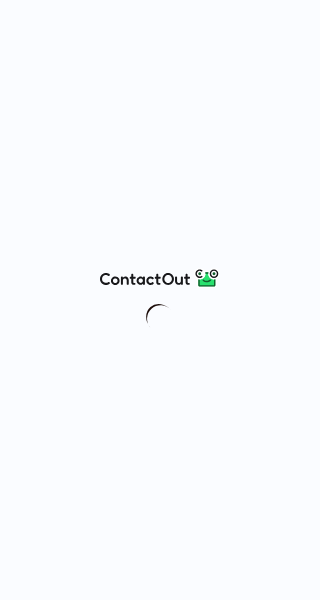 scroll, scrollTop: 0, scrollLeft: 0, axis: both 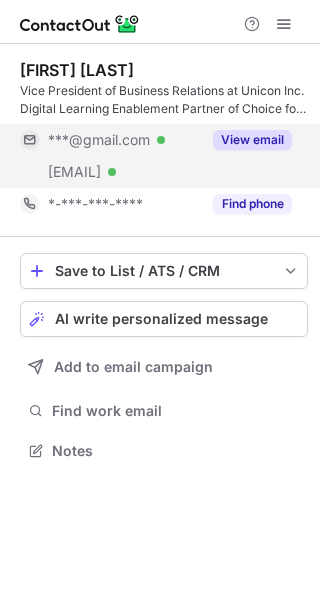 click on "View email" at bounding box center (252, 140) 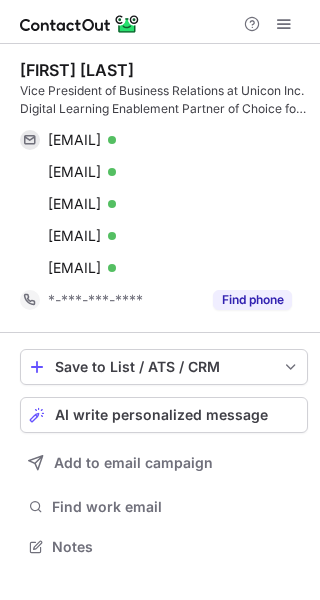 scroll, scrollTop: 10, scrollLeft: 10, axis: both 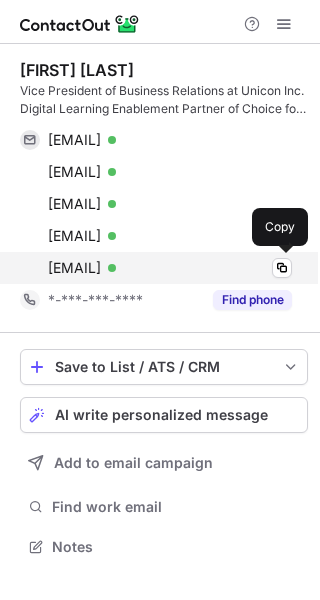 drag, startPoint x: 48, startPoint y: 133, endPoint x: 189, endPoint y: 265, distance: 193.14502 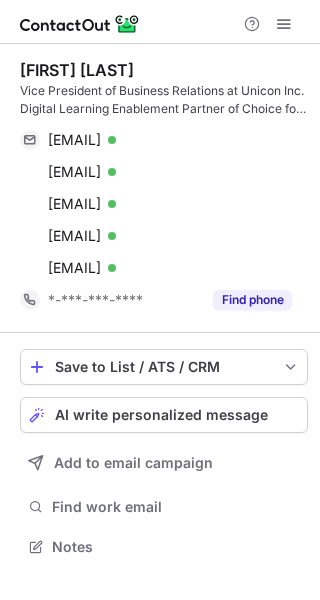click on "ekuennen335@gmail.com Verified Copy kuenneneric@gmail.com Verified Copy ekuennen@cs.com Verified Copy memabare224@surrealnet.net Verified Copy ekuennen@unicon.net Verified Copy" at bounding box center (164, 204) 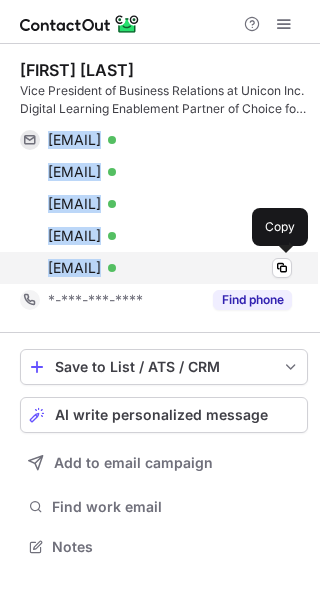 drag, startPoint x: 46, startPoint y: 129, endPoint x: 201, endPoint y: 265, distance: 206.2062 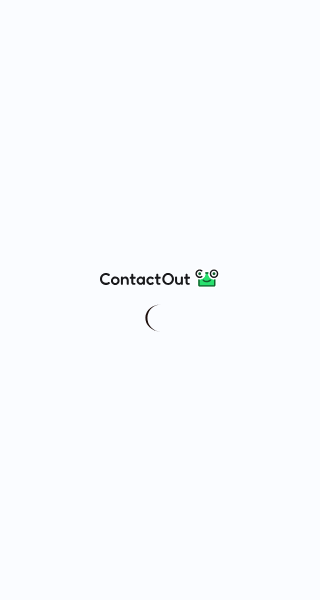 scroll, scrollTop: 0, scrollLeft: 0, axis: both 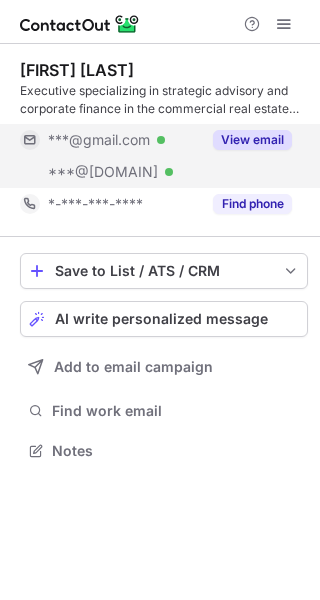 click on "View email" at bounding box center (252, 140) 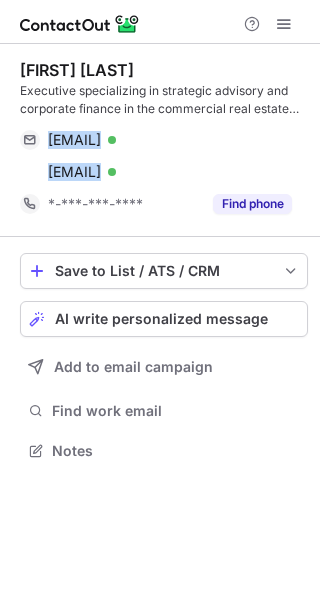 drag, startPoint x: 41, startPoint y: 138, endPoint x: 305, endPoint y: 174, distance: 266.44324 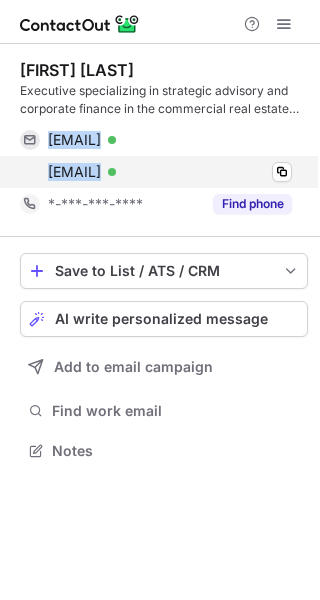 copy on "ejwlodarczyk@gmail.com Verified Copy ed.wlodarczyk@bespokerea.com" 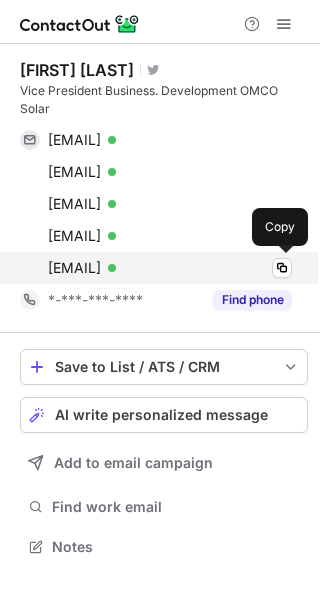 scroll, scrollTop: 0, scrollLeft: 0, axis: both 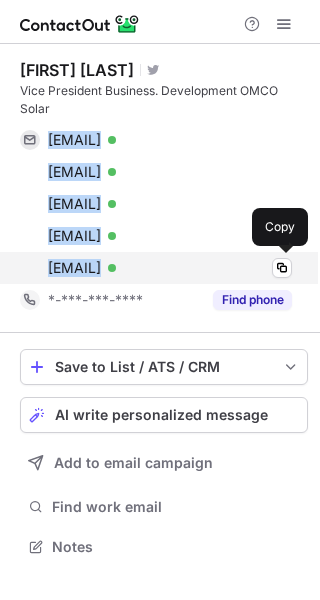 click on "[EMAIL] Verified Copy [EMAIL] Verified Copy [EMAIL] Verified Copy [EMAIL] Verified Copy [EMAIL] Verified Copy" at bounding box center [156, 204] 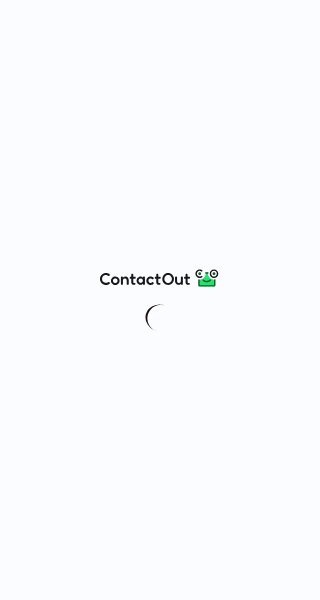 scroll, scrollTop: 0, scrollLeft: 0, axis: both 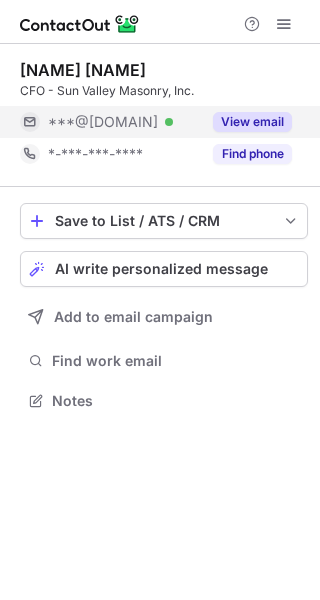 click on "View email" at bounding box center [252, 122] 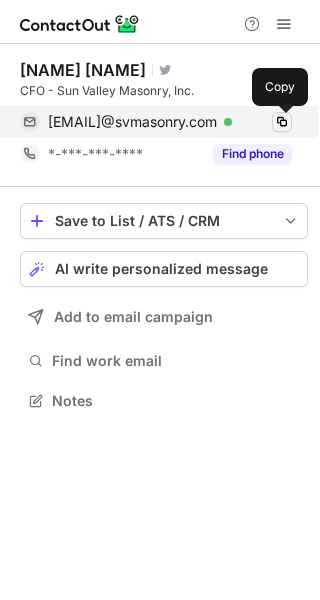 click at bounding box center [282, 122] 